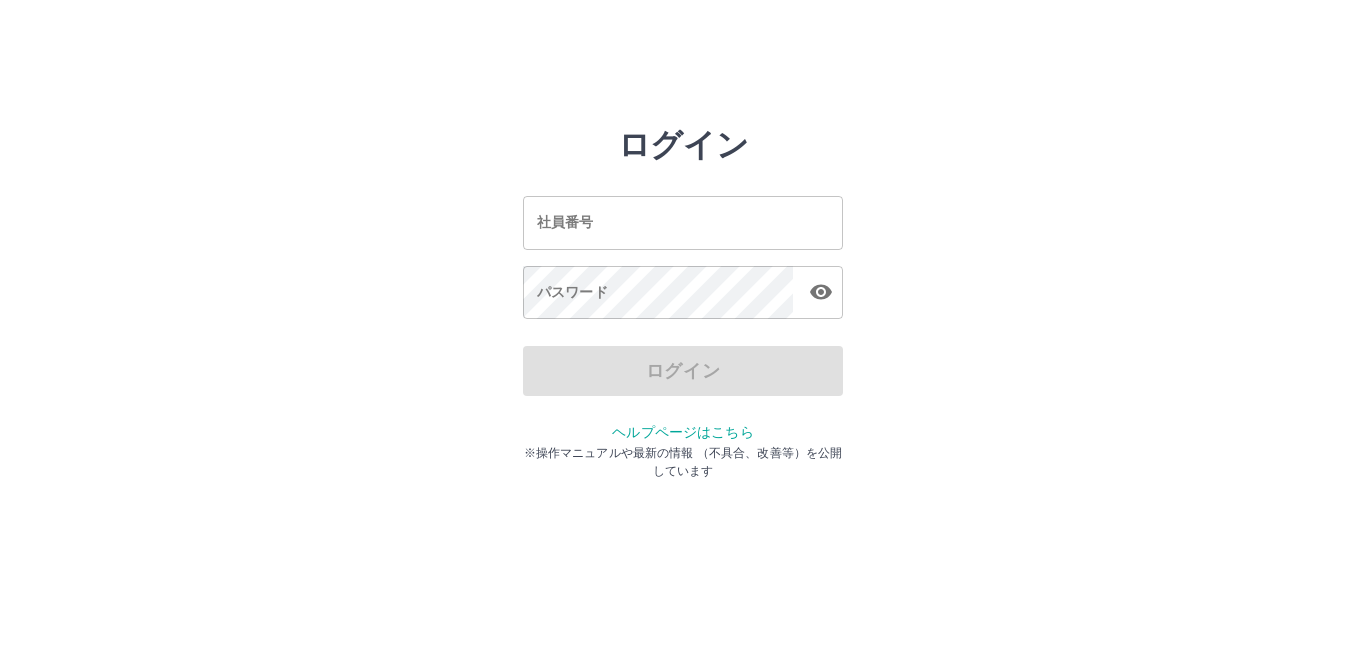 scroll, scrollTop: 0, scrollLeft: 0, axis: both 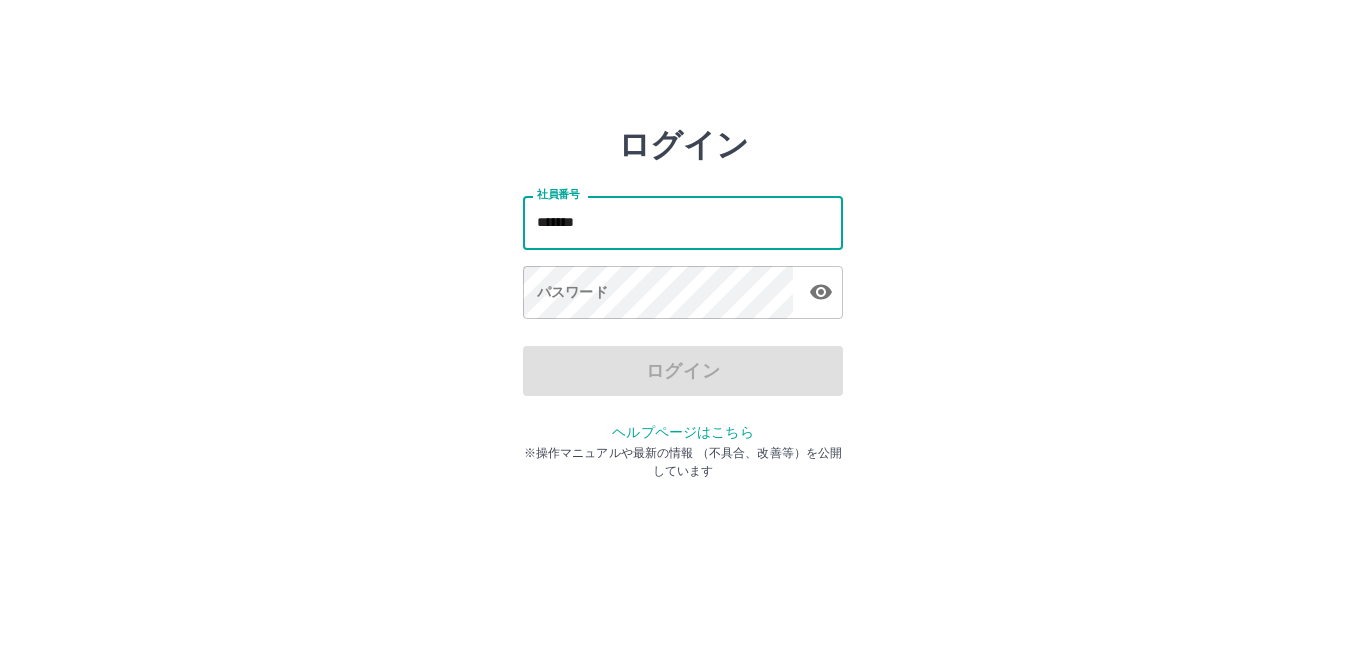 type on "*******" 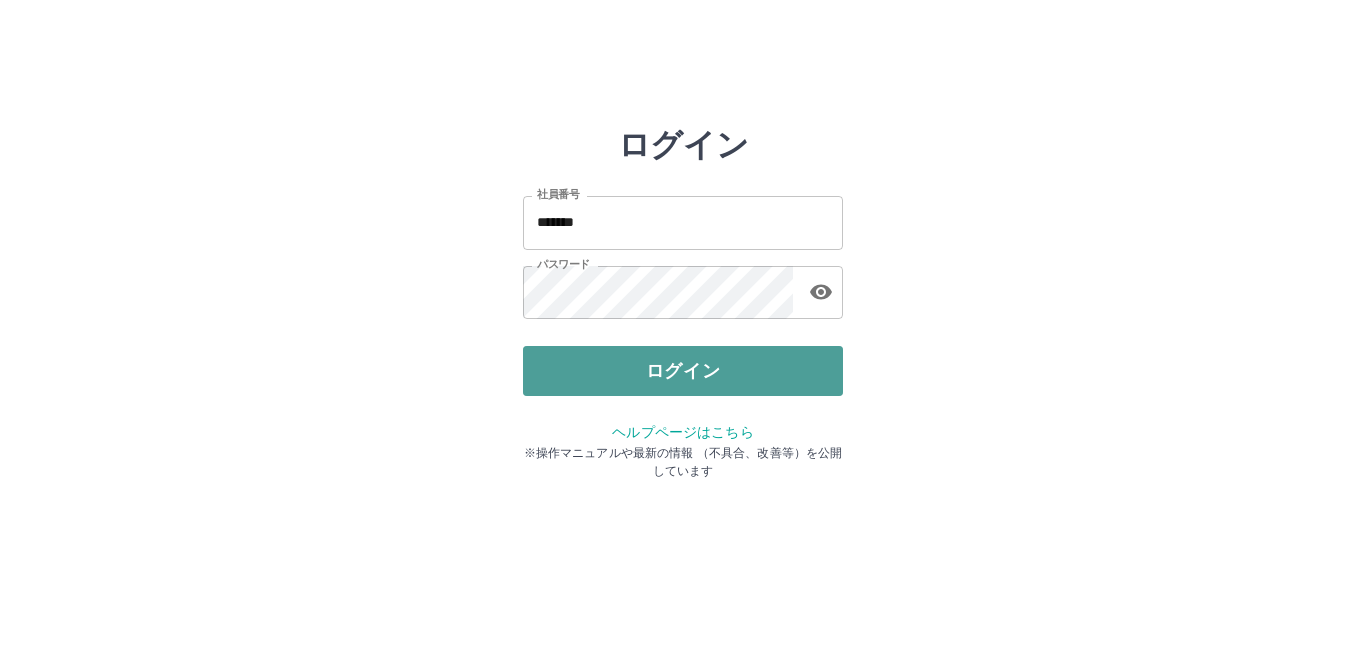 click on "ログイン" at bounding box center (683, 371) 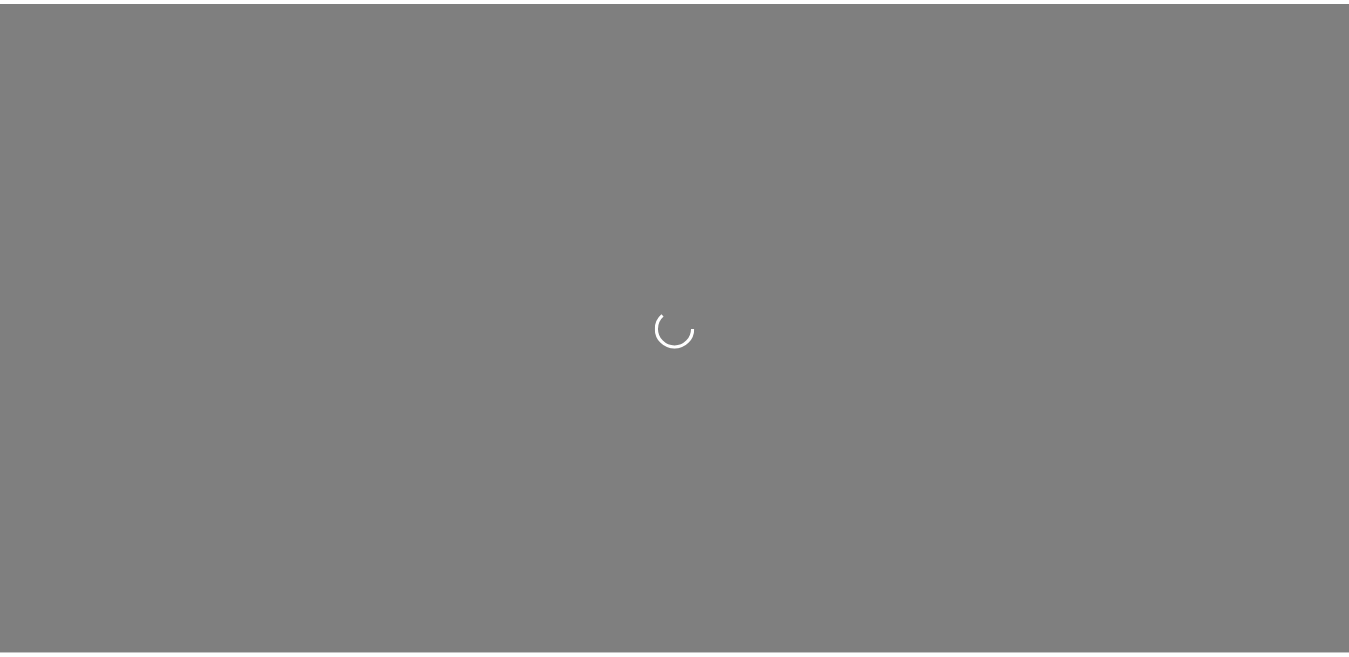 scroll, scrollTop: 0, scrollLeft: 0, axis: both 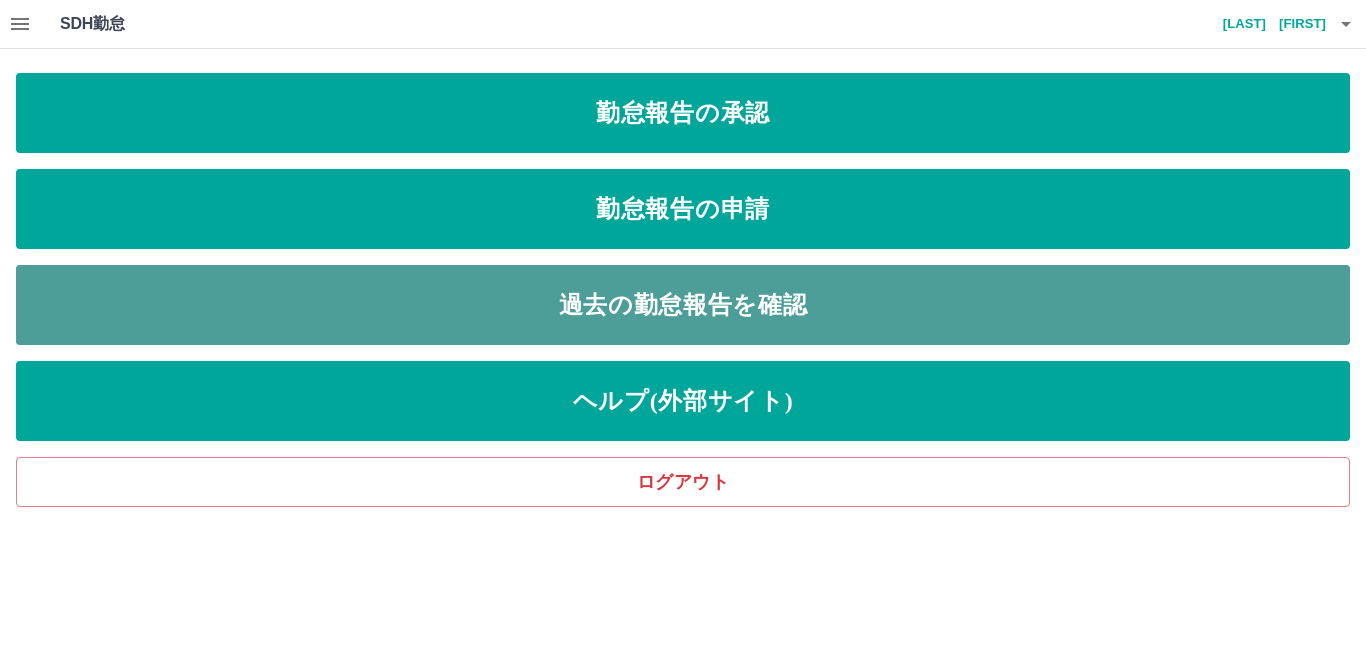 click on "過去の勤怠報告を確認" at bounding box center (683, 305) 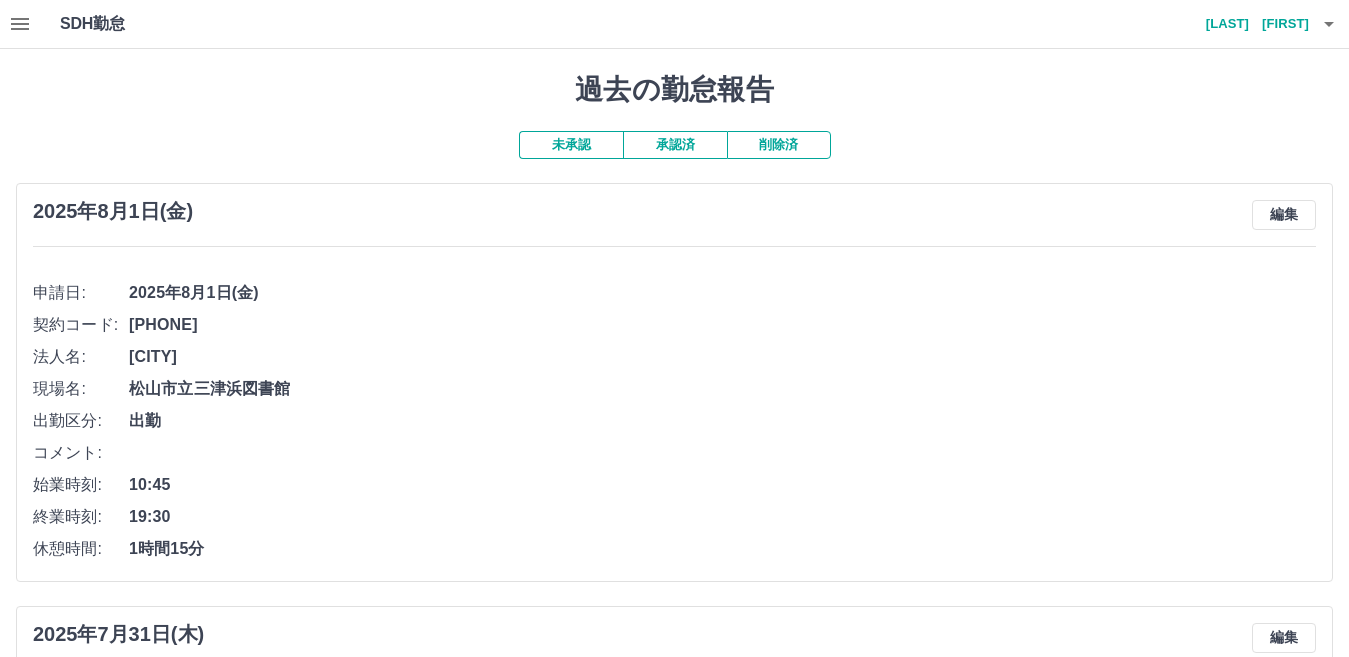 click 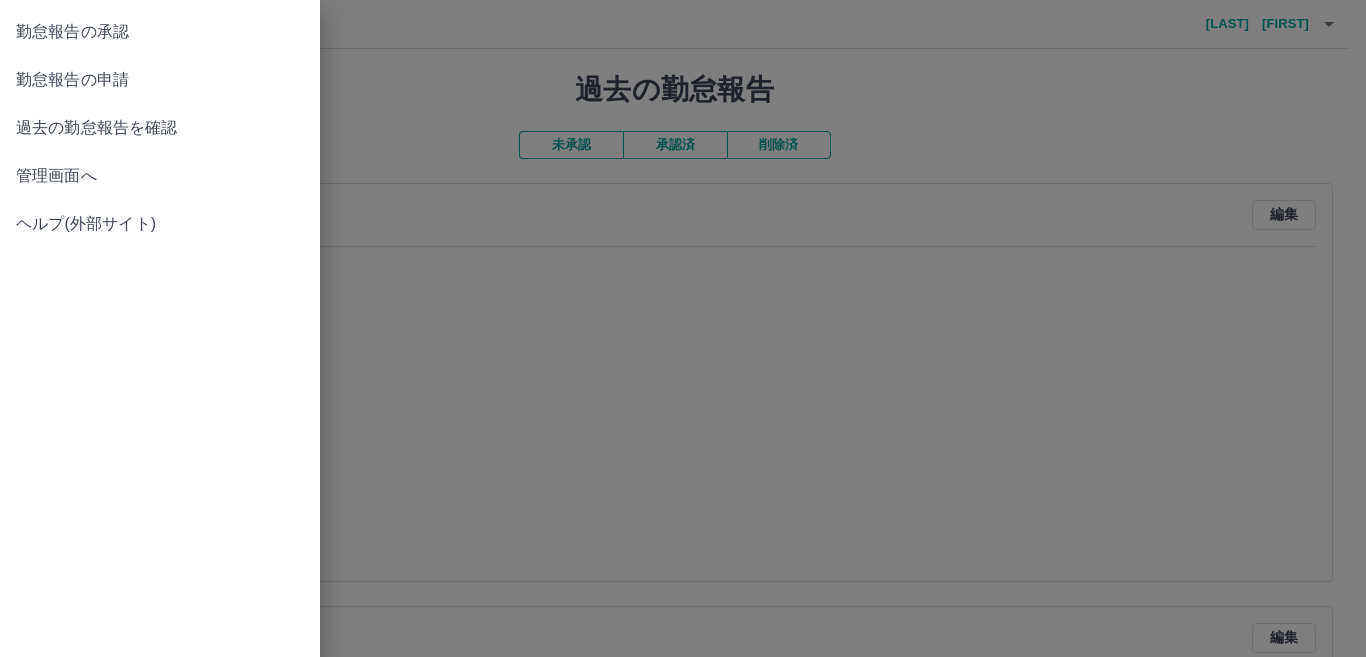 click on "勤怠報告の申請" at bounding box center (160, 80) 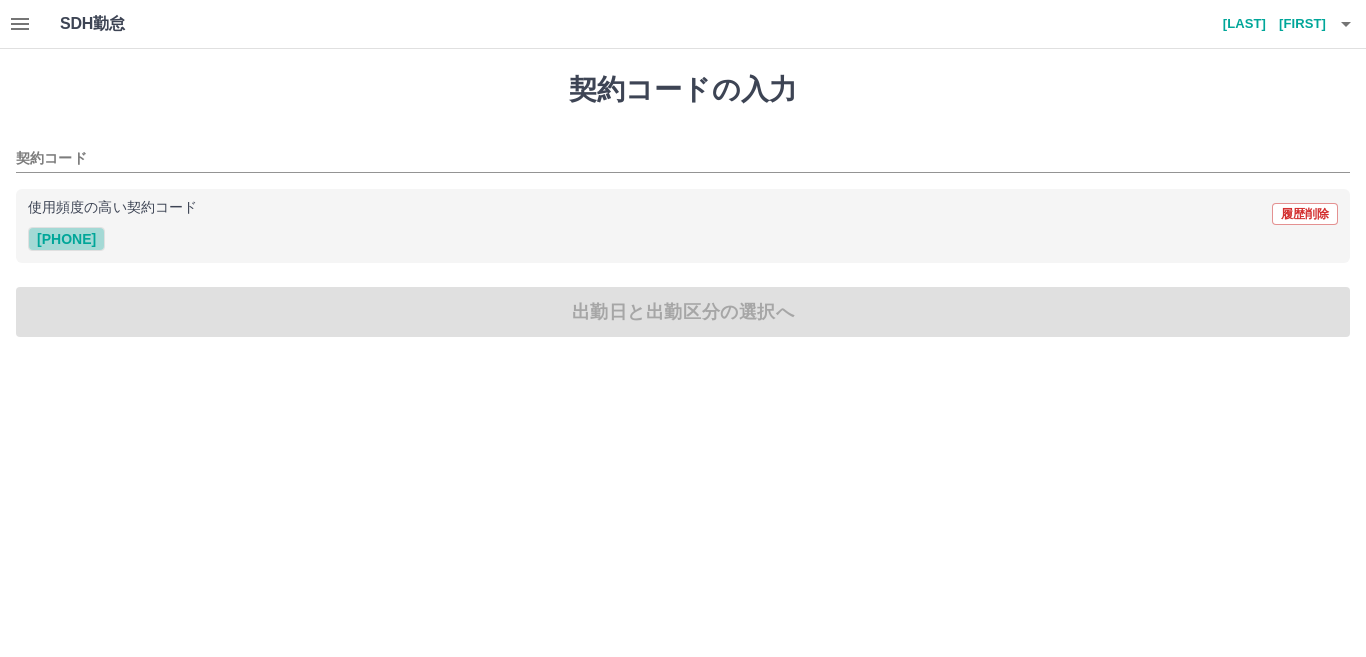 click on "[PHONE]" at bounding box center [66, 239] 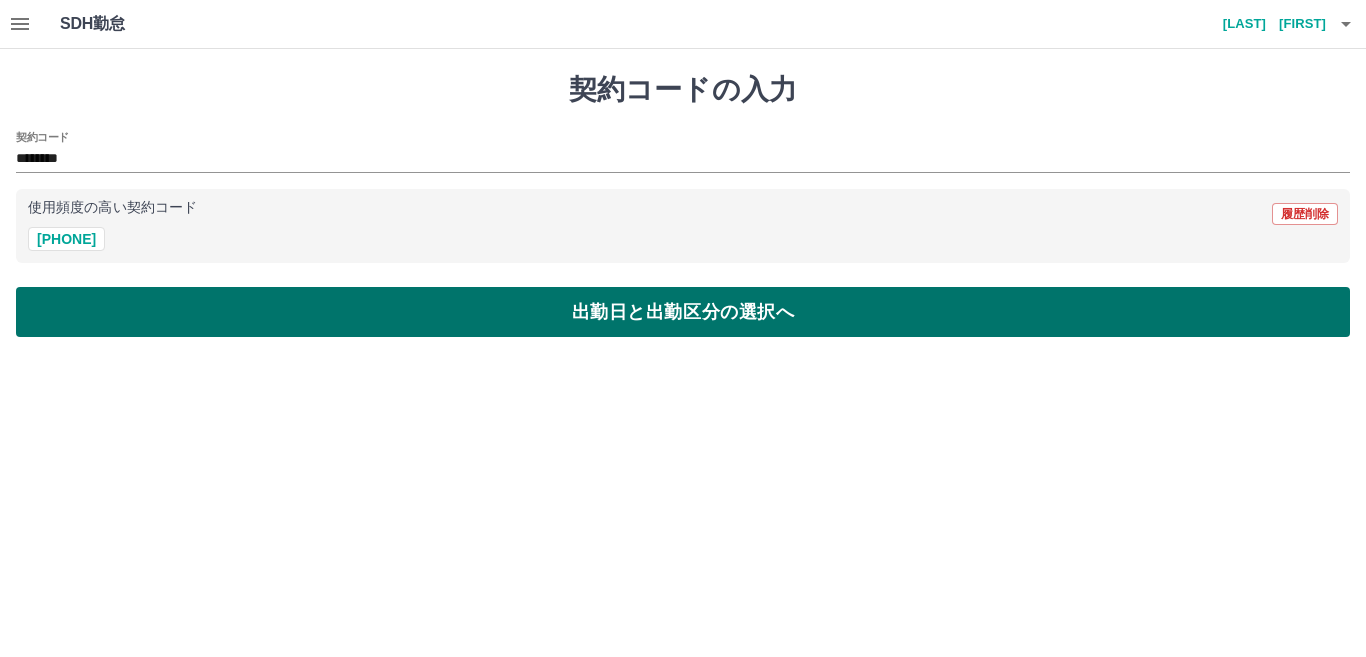 click on "出勤日と出勤区分の選択へ" at bounding box center (683, 312) 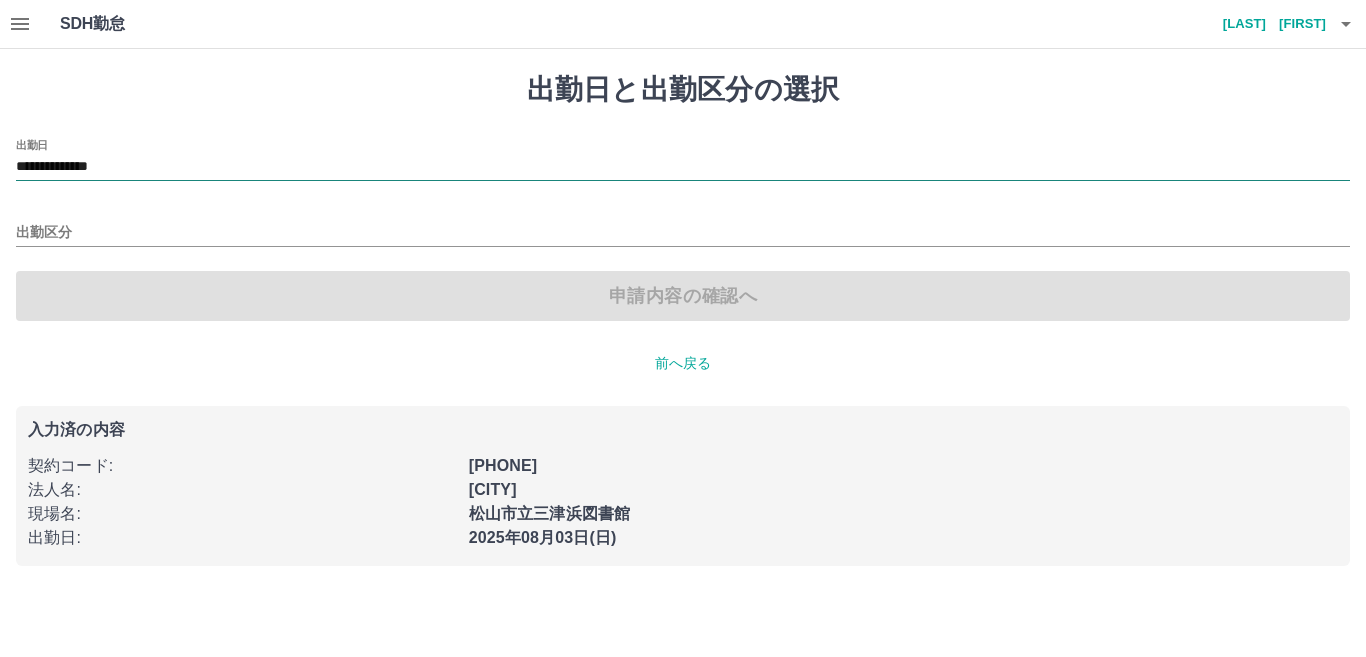 click on "**********" at bounding box center [683, 167] 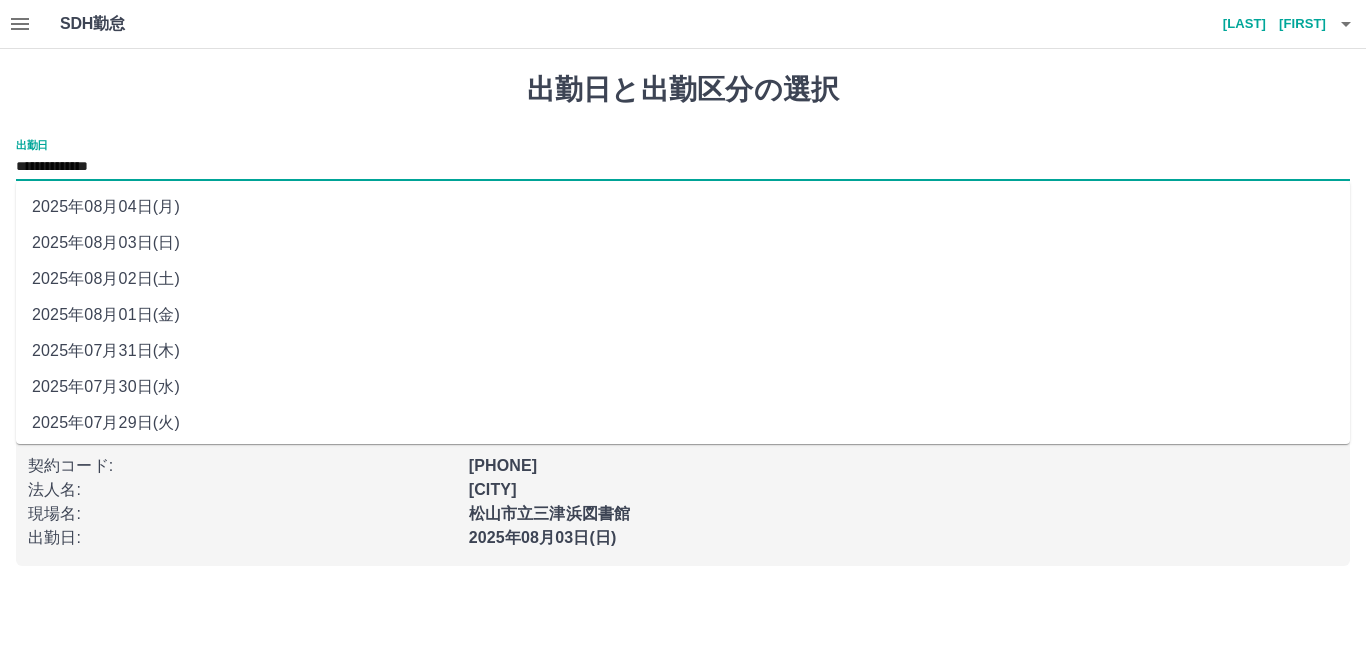 click on "2025年08月02日(土)" at bounding box center [683, 279] 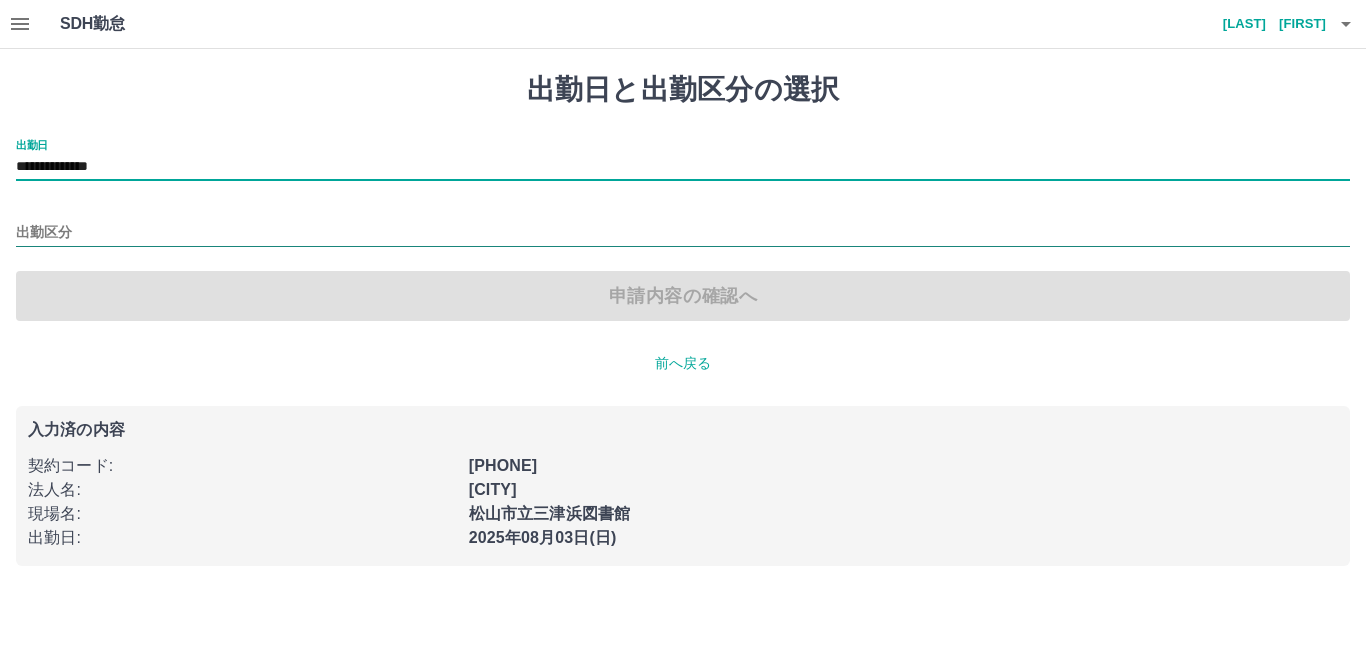 click on "出勤区分" at bounding box center [683, 233] 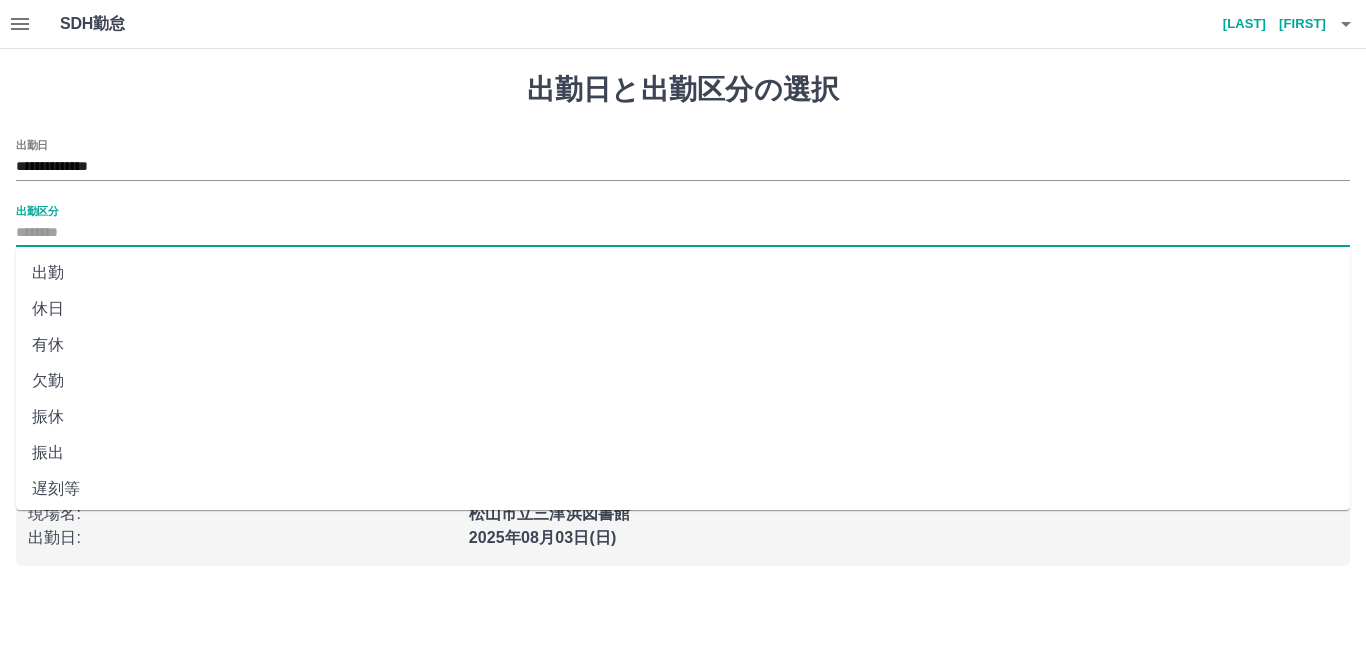 click on "出勤" at bounding box center [683, 273] 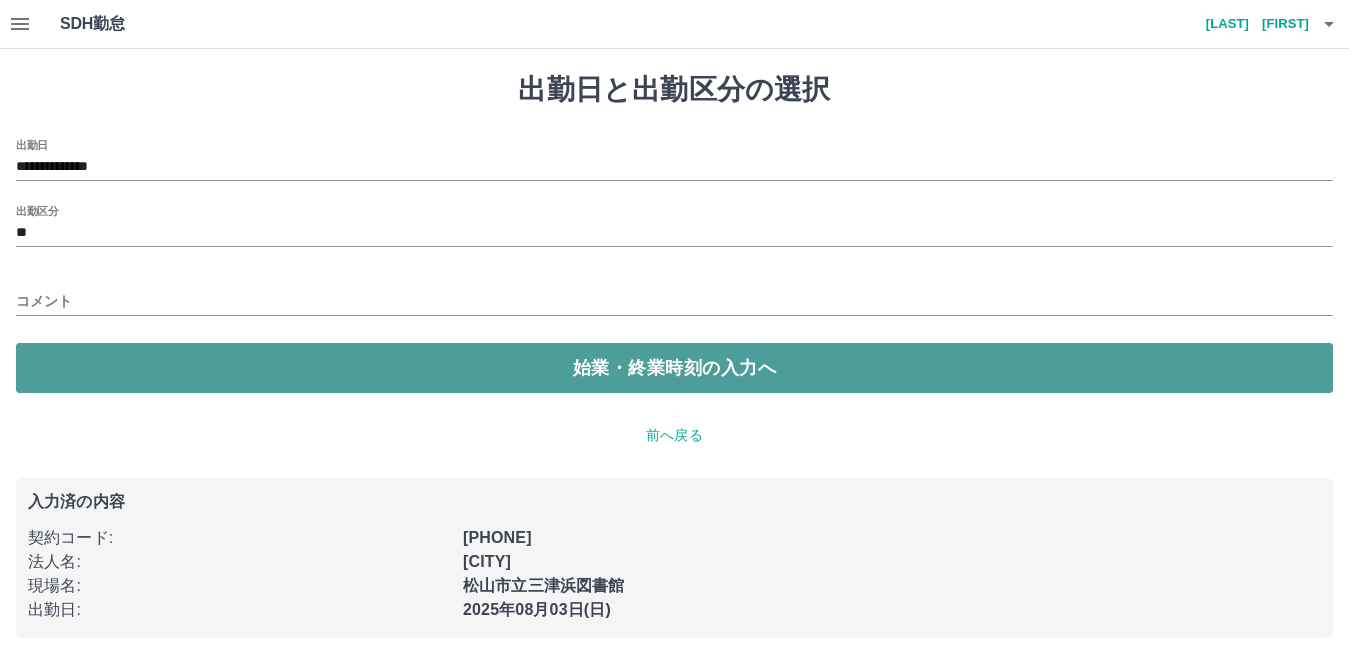 click on "始業・終業時刻の入力へ" at bounding box center (674, 368) 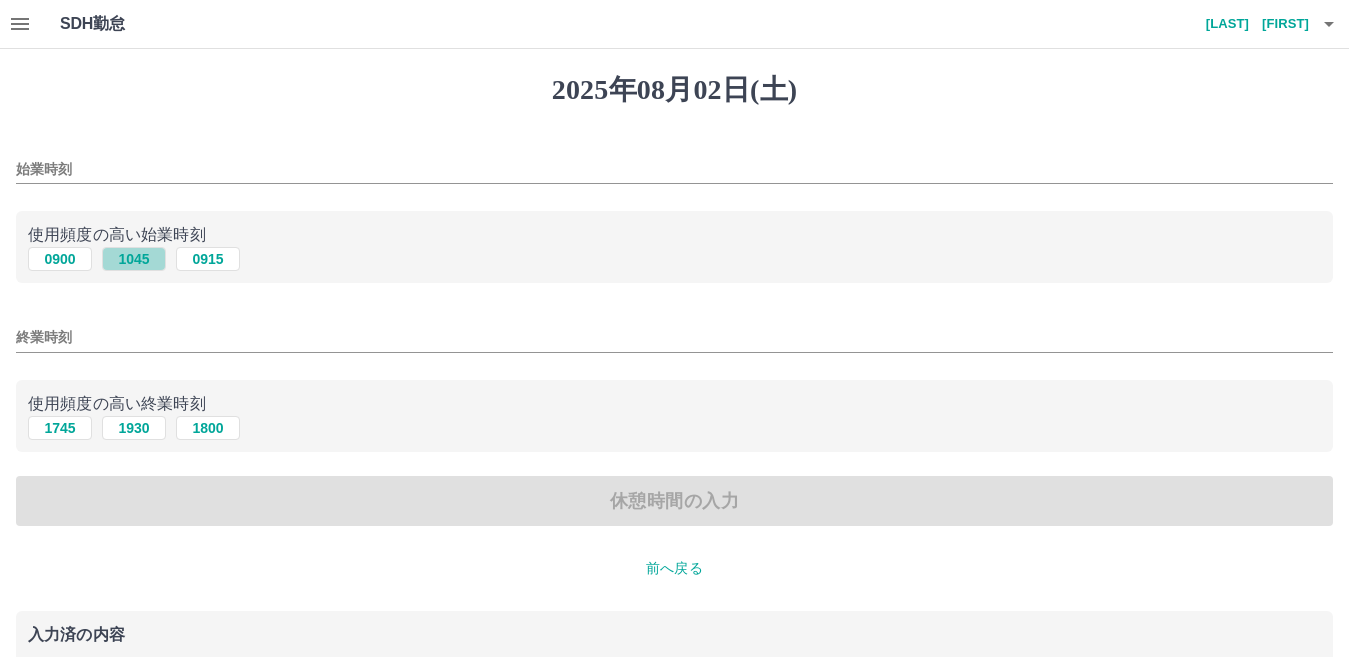 click on "1045" at bounding box center [134, 259] 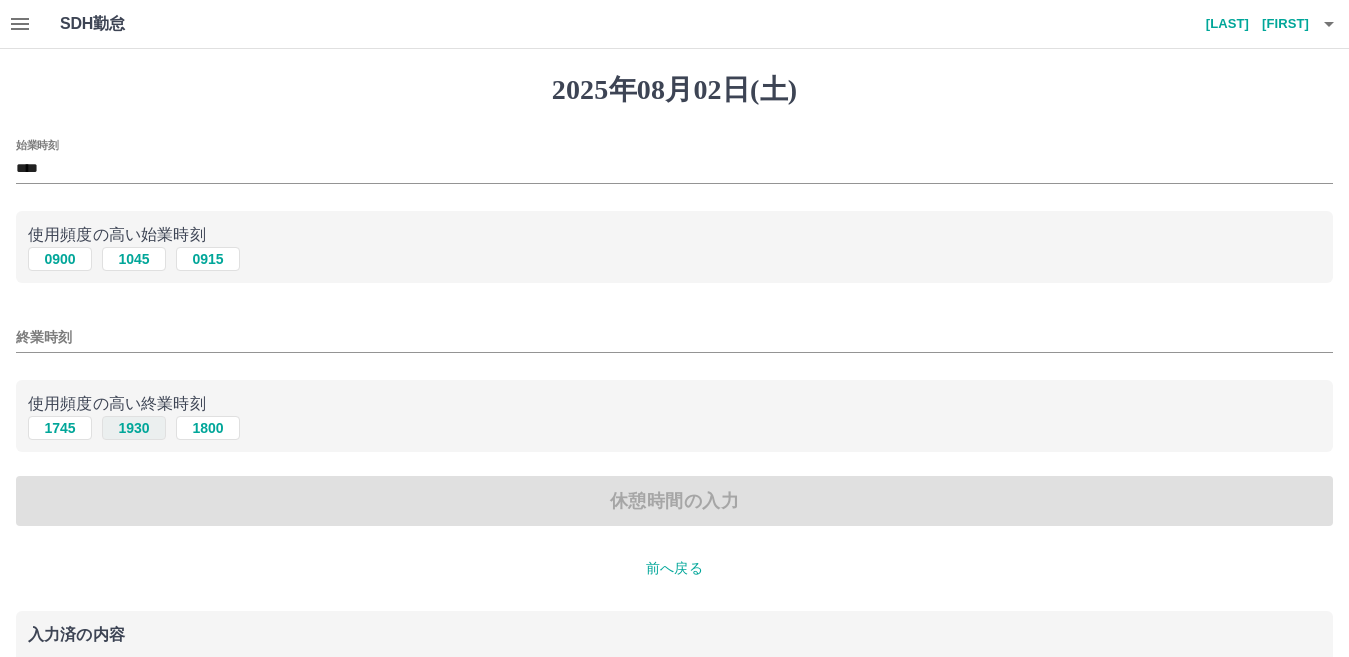 click on "1930" at bounding box center (134, 428) 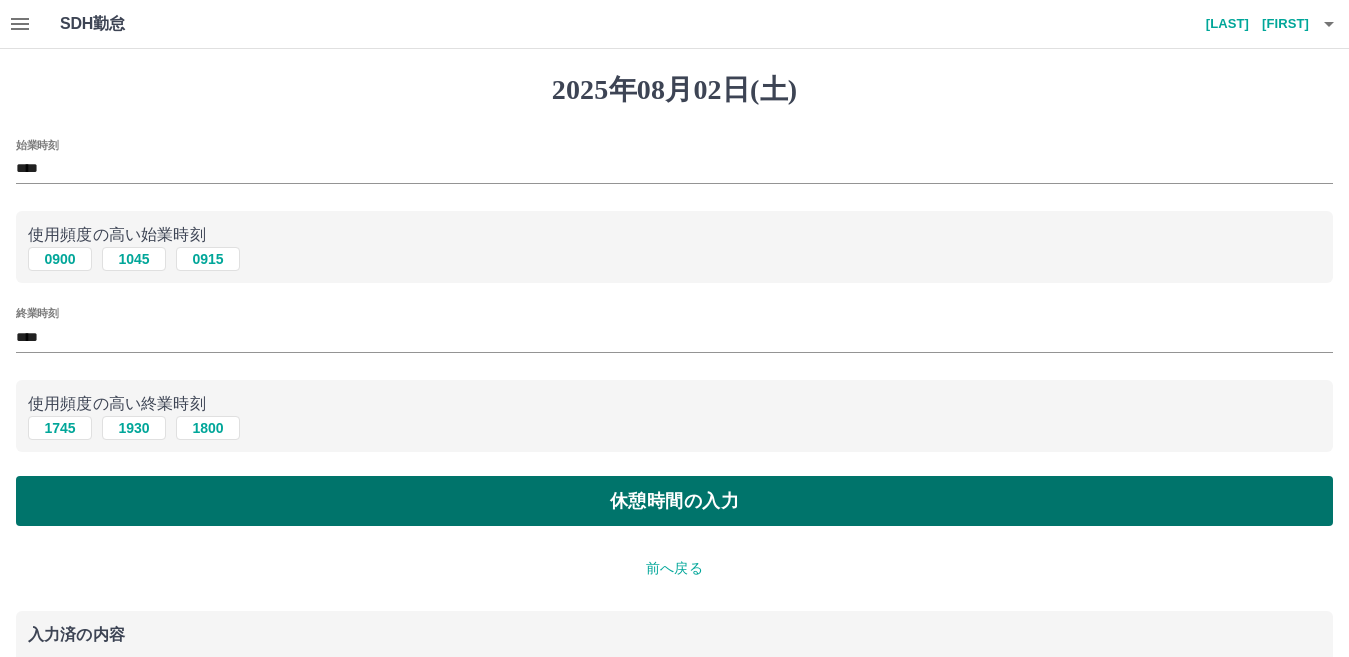click on "休憩時間の入力" at bounding box center (674, 501) 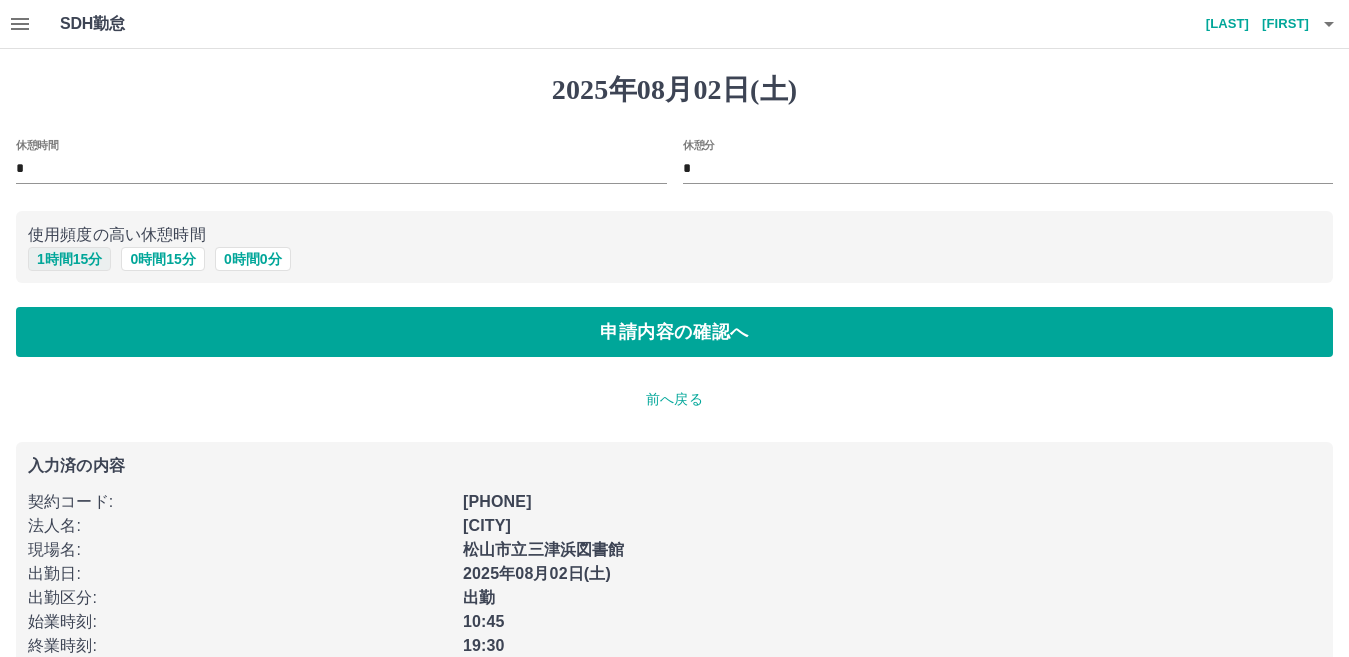 click on "1 時間 15 分" at bounding box center (69, 259) 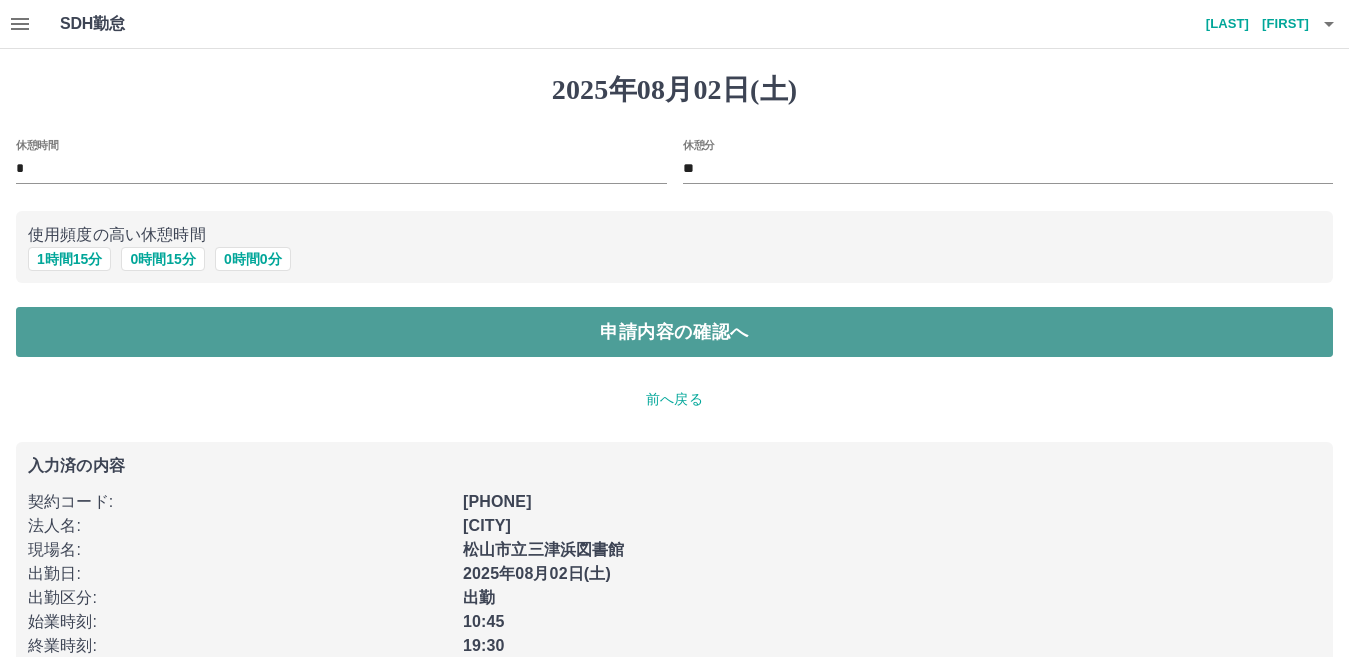 click on "申請内容の確認へ" at bounding box center [674, 332] 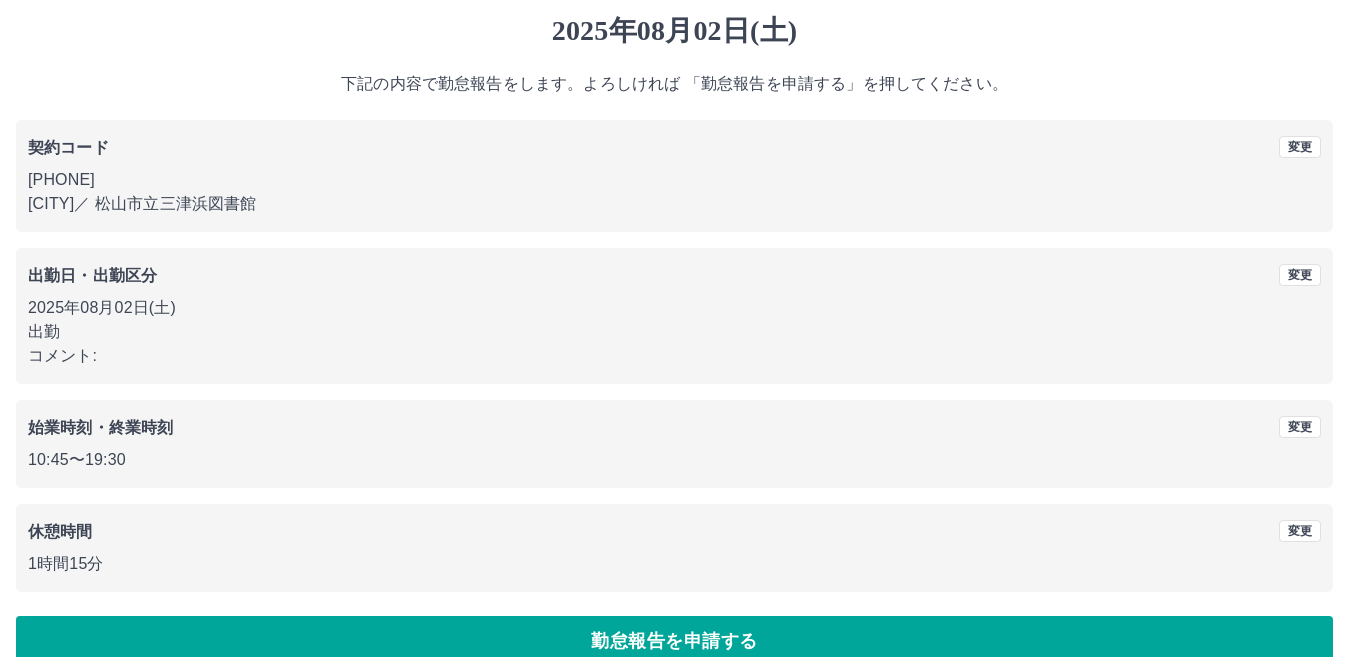 scroll, scrollTop: 92, scrollLeft: 0, axis: vertical 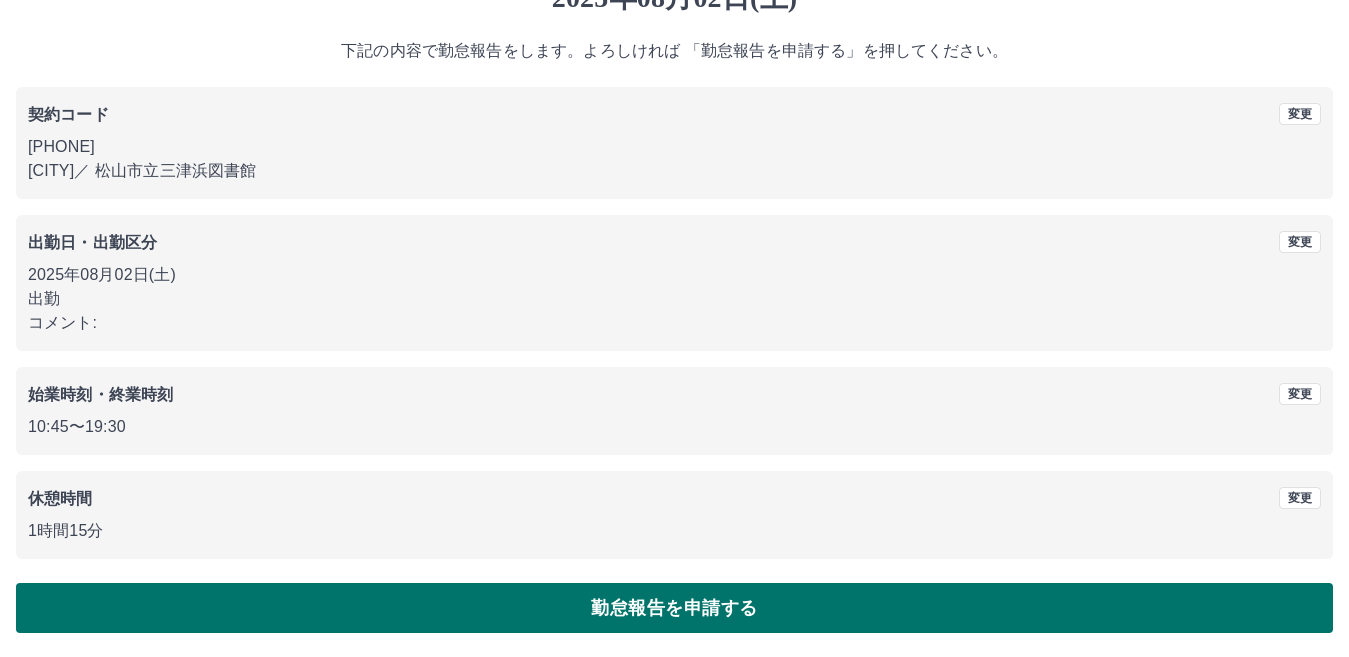 click on "勤怠報告を申請する" at bounding box center (674, 608) 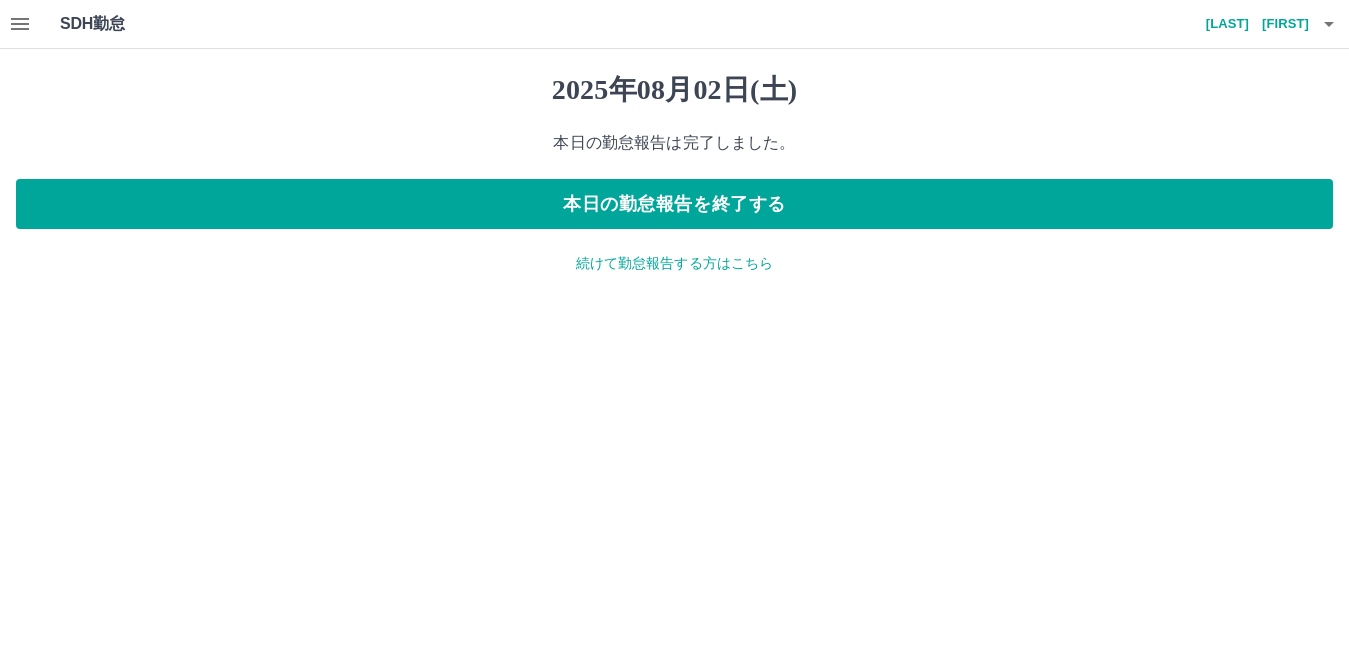 scroll, scrollTop: 0, scrollLeft: 0, axis: both 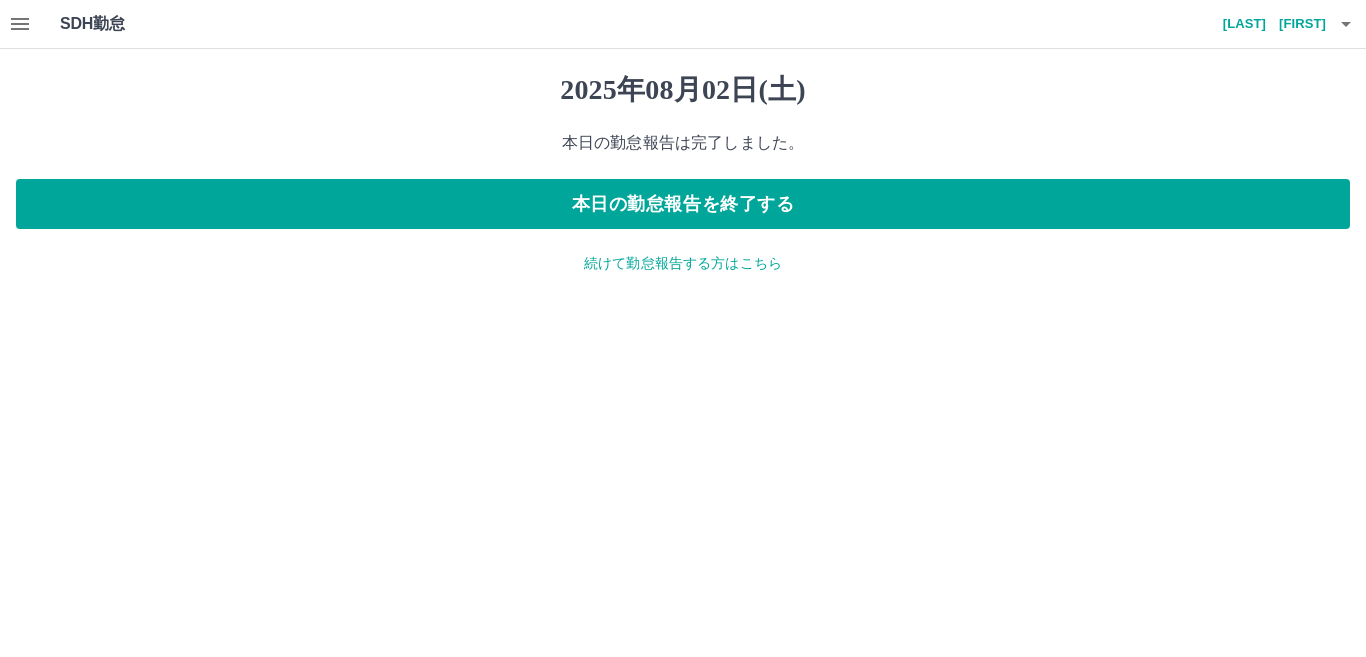 click on "続けて勤怠報告する方はこちら" at bounding box center [683, 263] 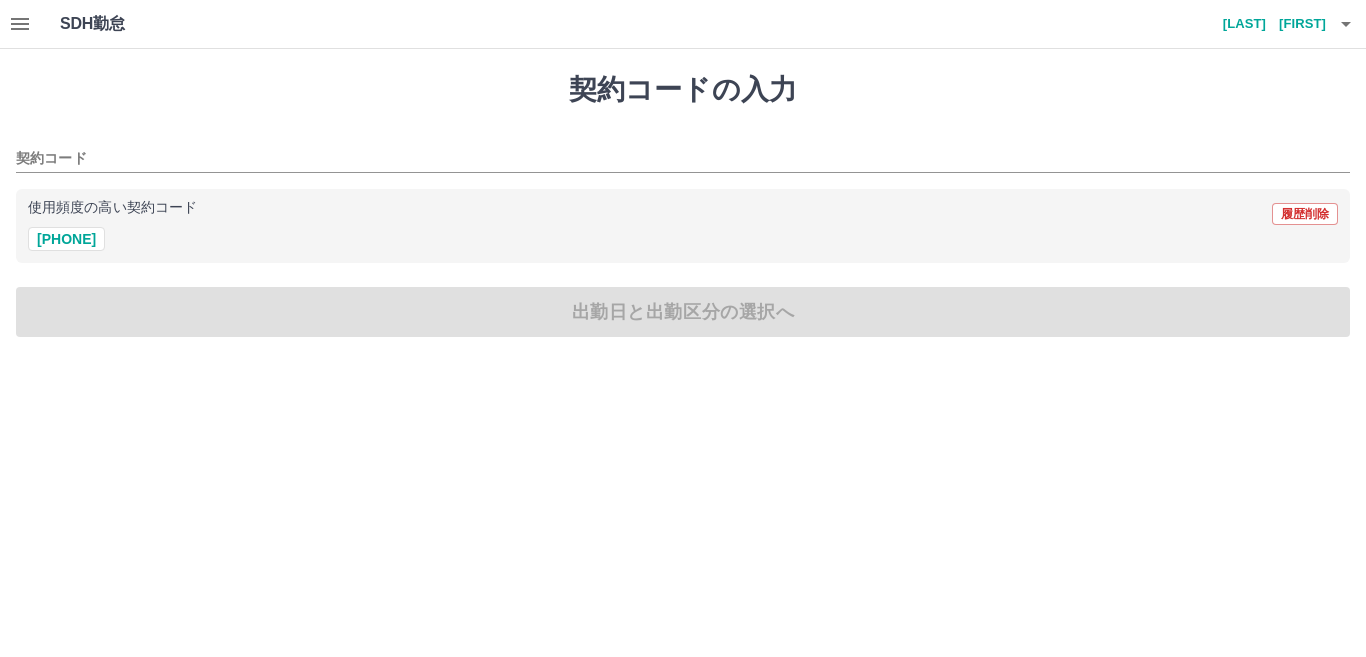 click 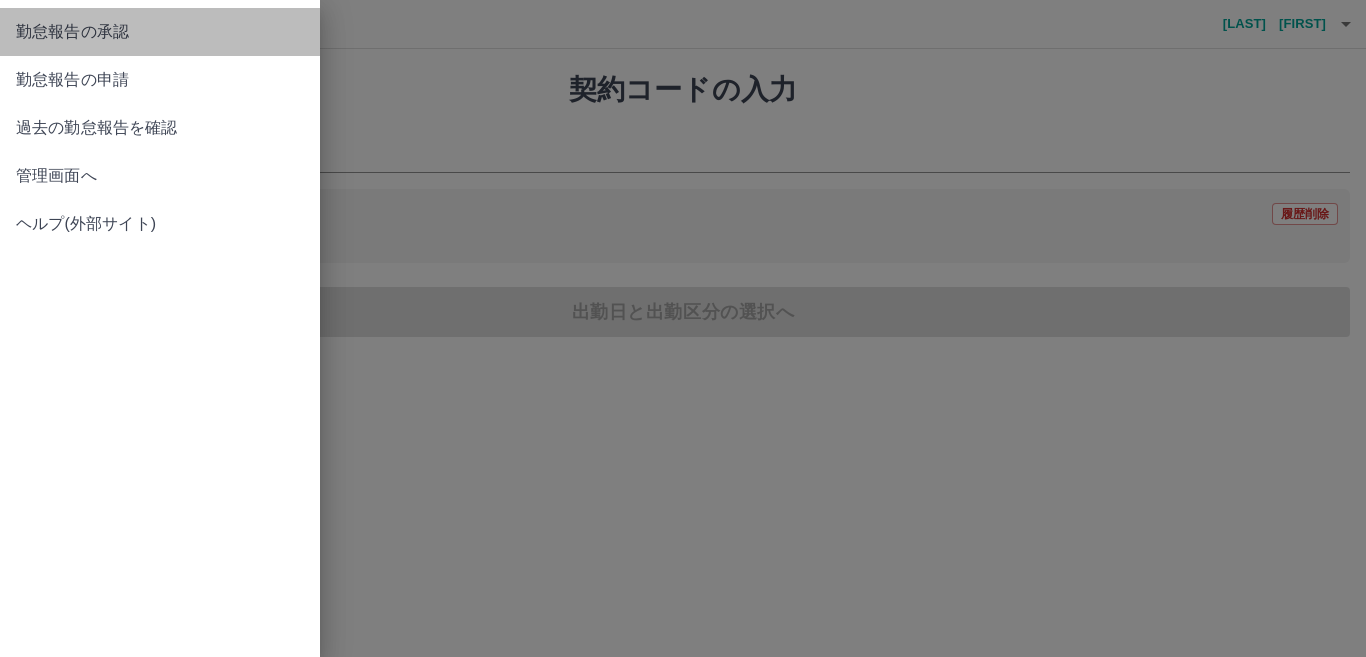 click on "勤怠報告の承認" at bounding box center [160, 32] 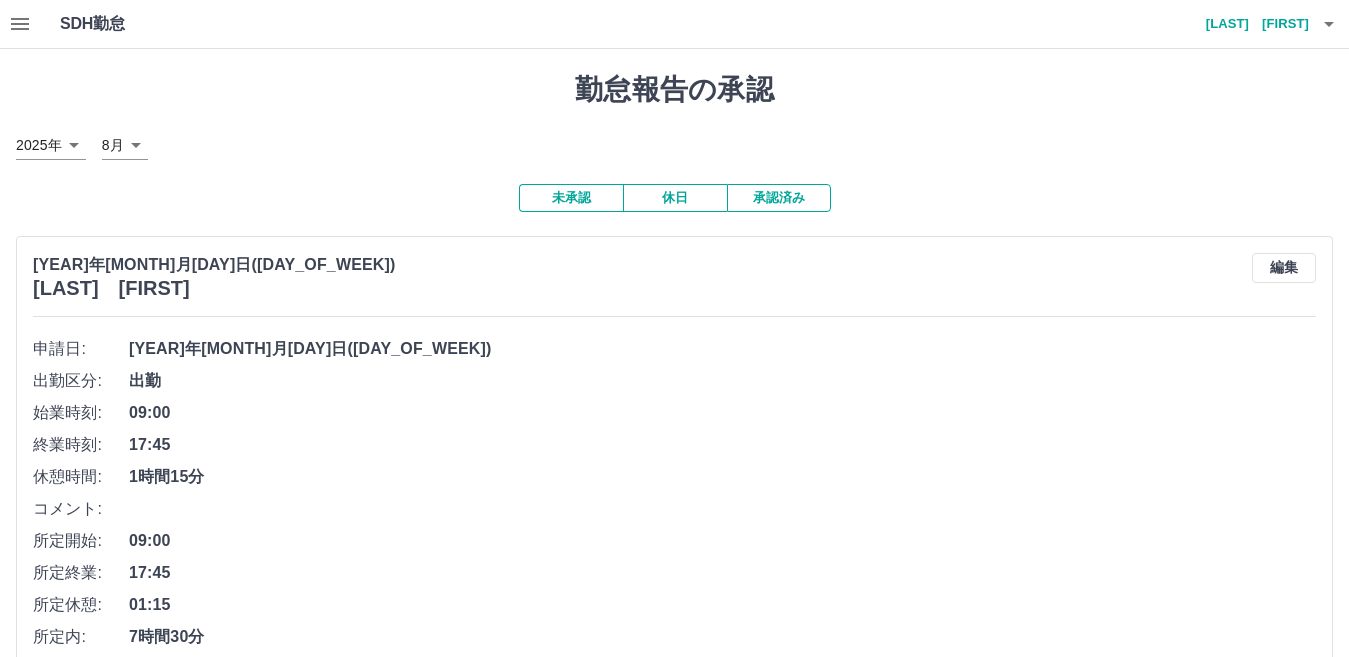 click 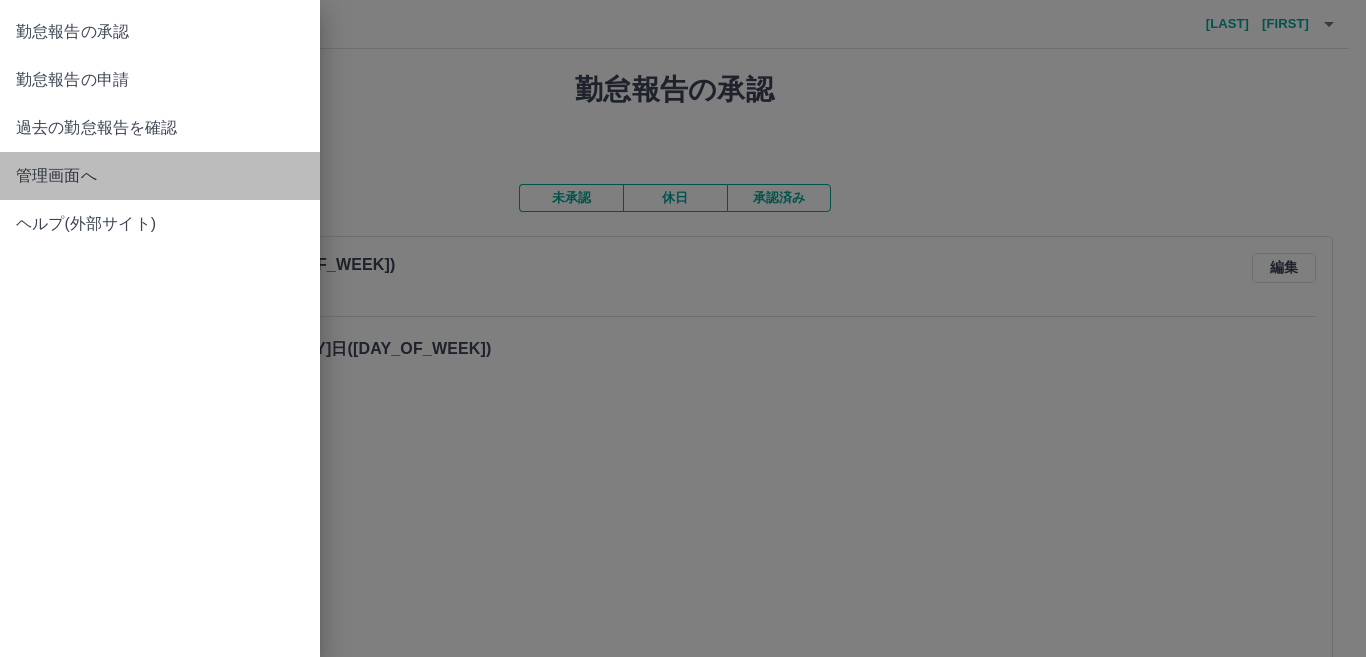 click on "管理画面へ" at bounding box center (160, 176) 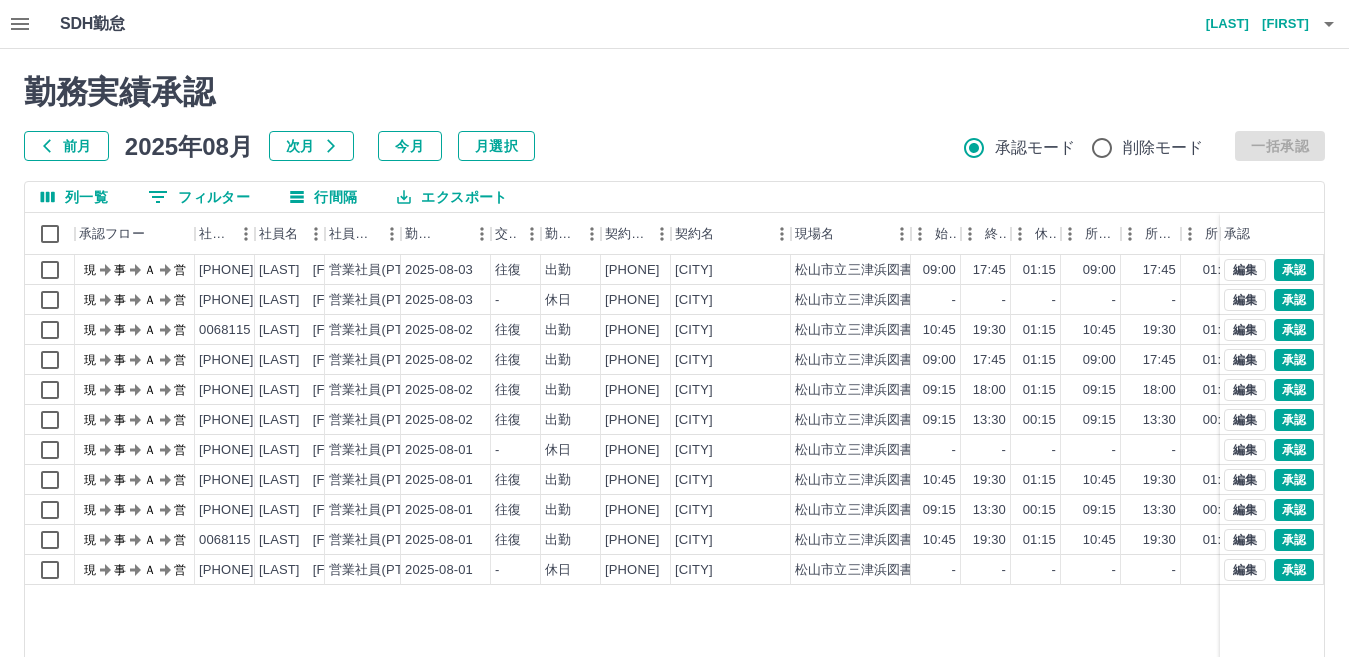 click on "月選択" at bounding box center [496, 146] 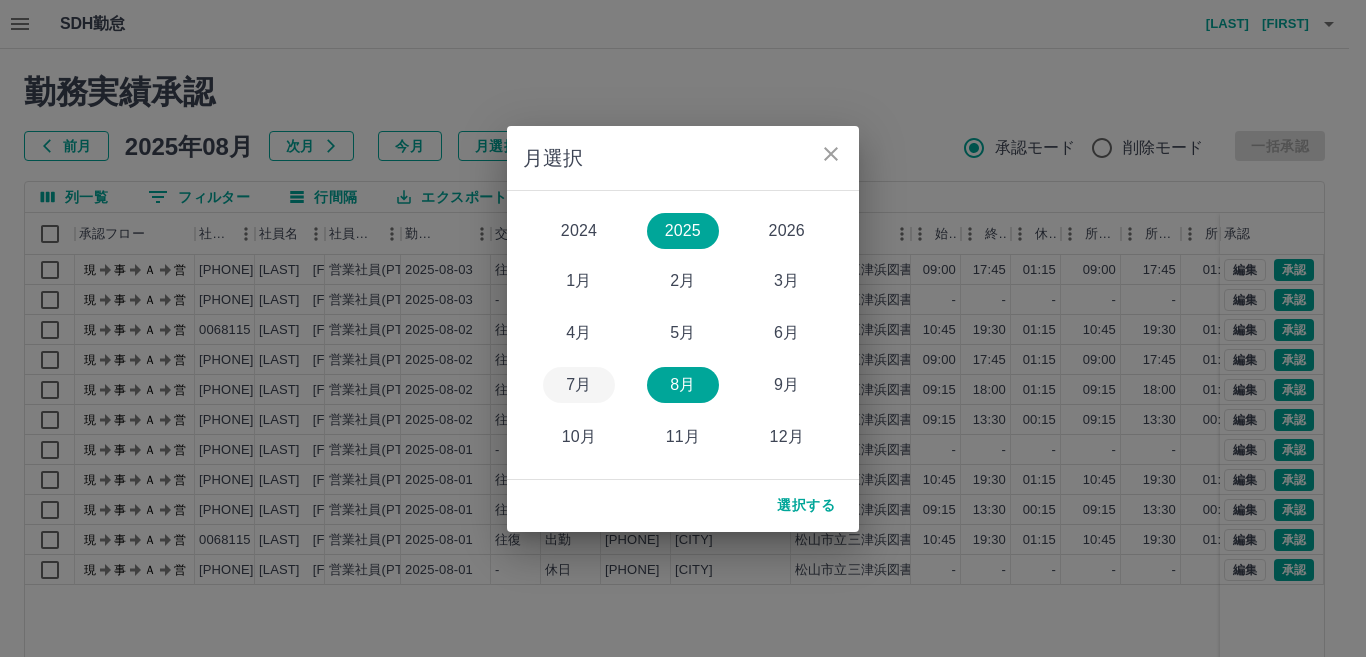 click on "7月" at bounding box center [579, 385] 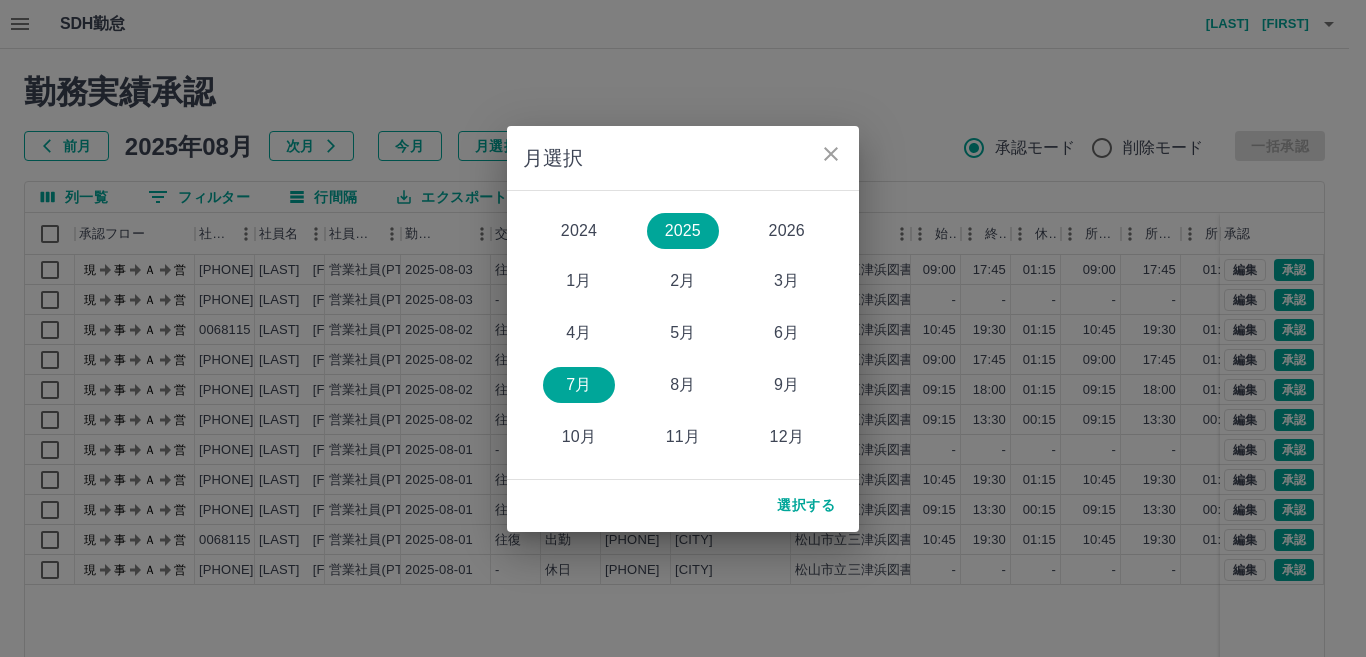 click on "選択する" at bounding box center [806, 506] 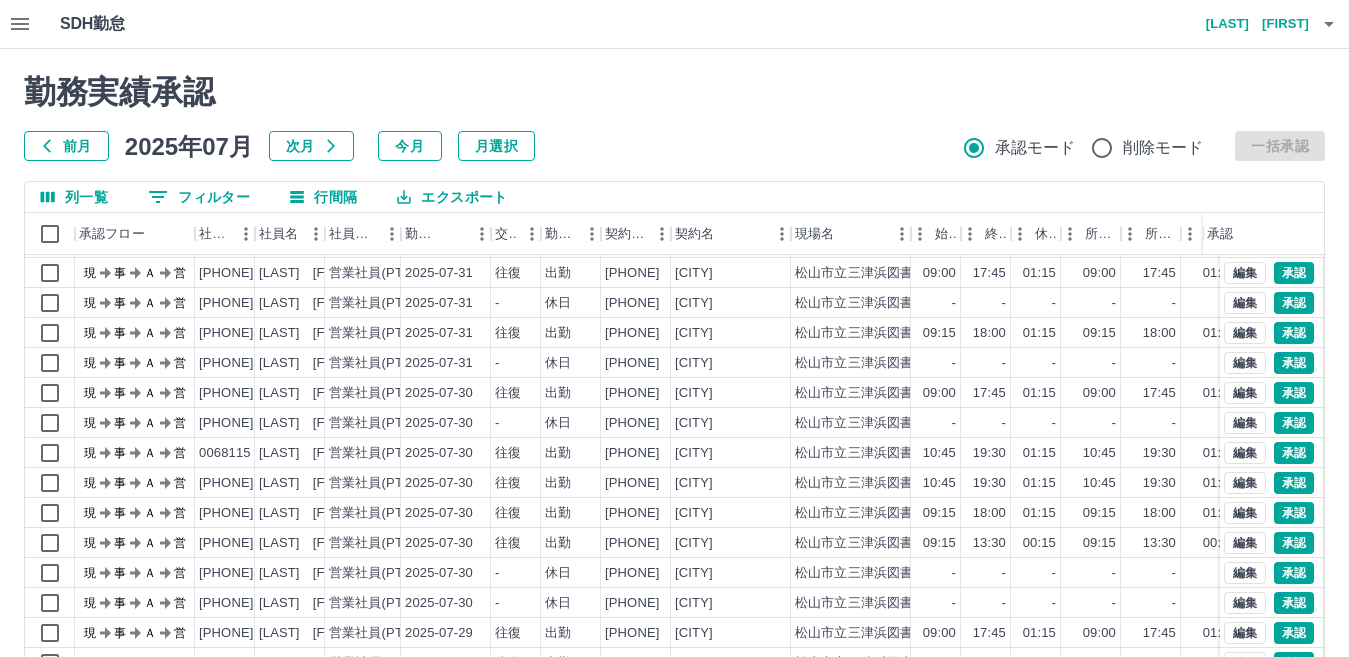 scroll, scrollTop: 104, scrollLeft: 0, axis: vertical 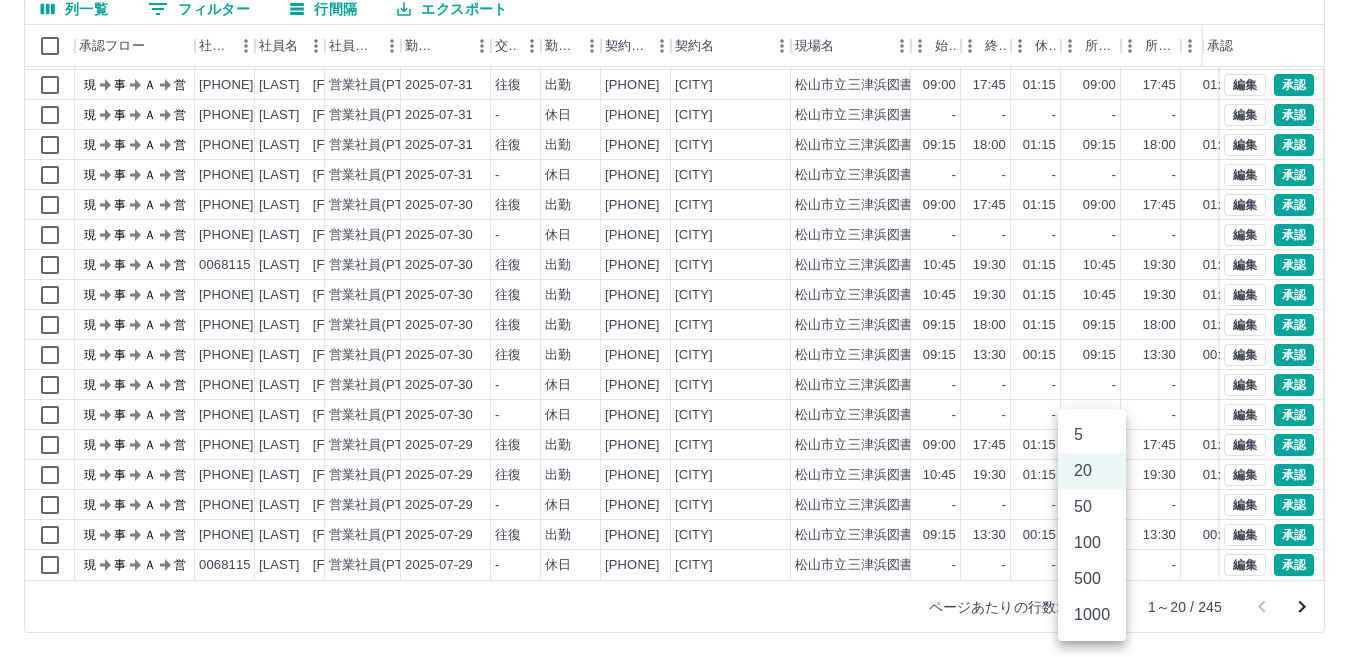 click on "SDH勤怠 [LAST]　[FIRST] 勤務実績承認 前月 [YEAR]年[MONTH]月 次月 今月 月選択 承認モード 削除モード 一括承認 列一覧 0 フィルター 行間隔 エクスポート 承認フロー 社員番号 社員名 社員区分 勤務日 交通費 勤務区分 契約コード 契約名 現場名 始業 終業 休憩 所定開始 所定終業 所定休憩 拘束 勤務 遅刻等 コメント ステータス 承認 現 事 Ａ 営 [PHONE] [LAST]　[FIRST] 営業社員(PT契約) [YEAR]-[MONTH]-[DAY] 往復 出勤 [PHONE] [CITY] [CITY]図書館 [TIME] [TIME] [TIME] [TIME] [TIME] [TIME] [TIME] [TIME] [TIME] 現場責任者承認待 現 事 Ａ 営 [PHONE] [LAST]　[FIRST] 営業社員(PT契約) [YEAR]-[MONTH]-[DAY] 往復 出勤 [PHONE] [CITY] [CITY]図書館 [TIME] [TIME] [TIME] [TIME] [TIME] [TIME] [TIME] [TIME] [TIME] 現場責任者承認待 現 事 Ａ 営 [PHONE] [LAST]　[FIRST] 営業社員(PT契約) [YEAR]-[MONTH]-[DAY] 往復 出勤 [PHONE] [CITY] [CITY]図書館 [TIME] [TIME] -" at bounding box center [683, 234] 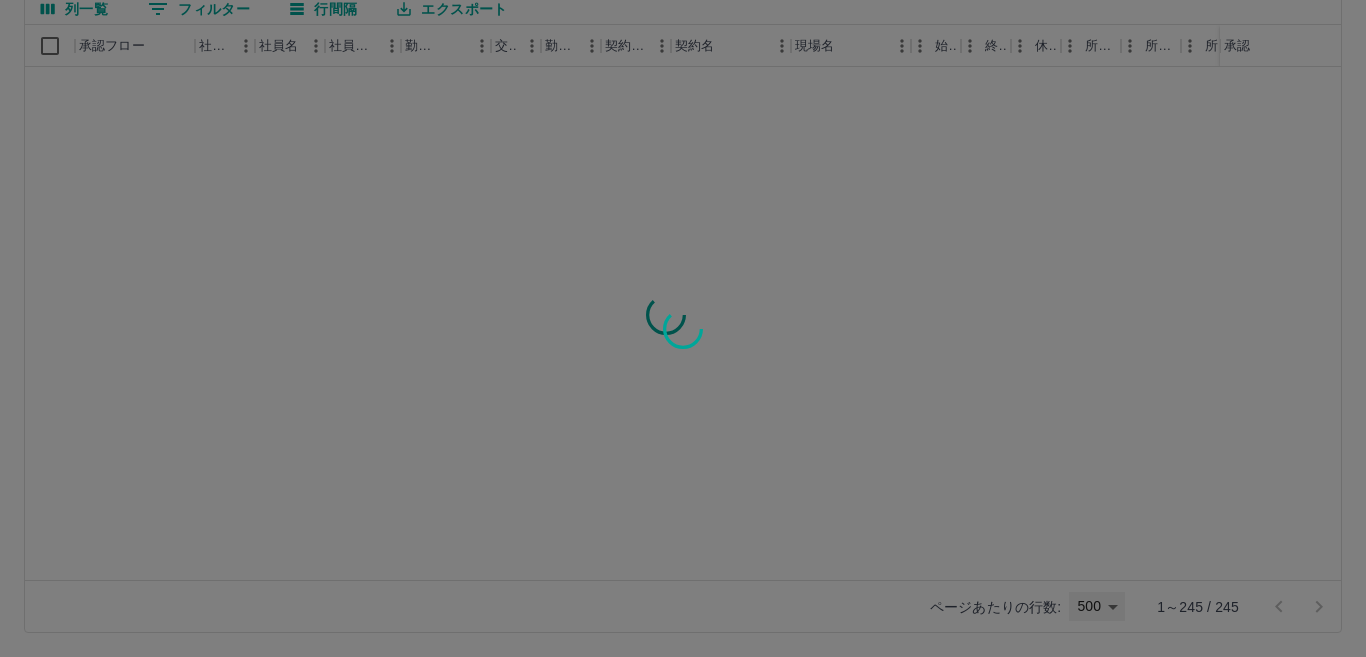 type on "***" 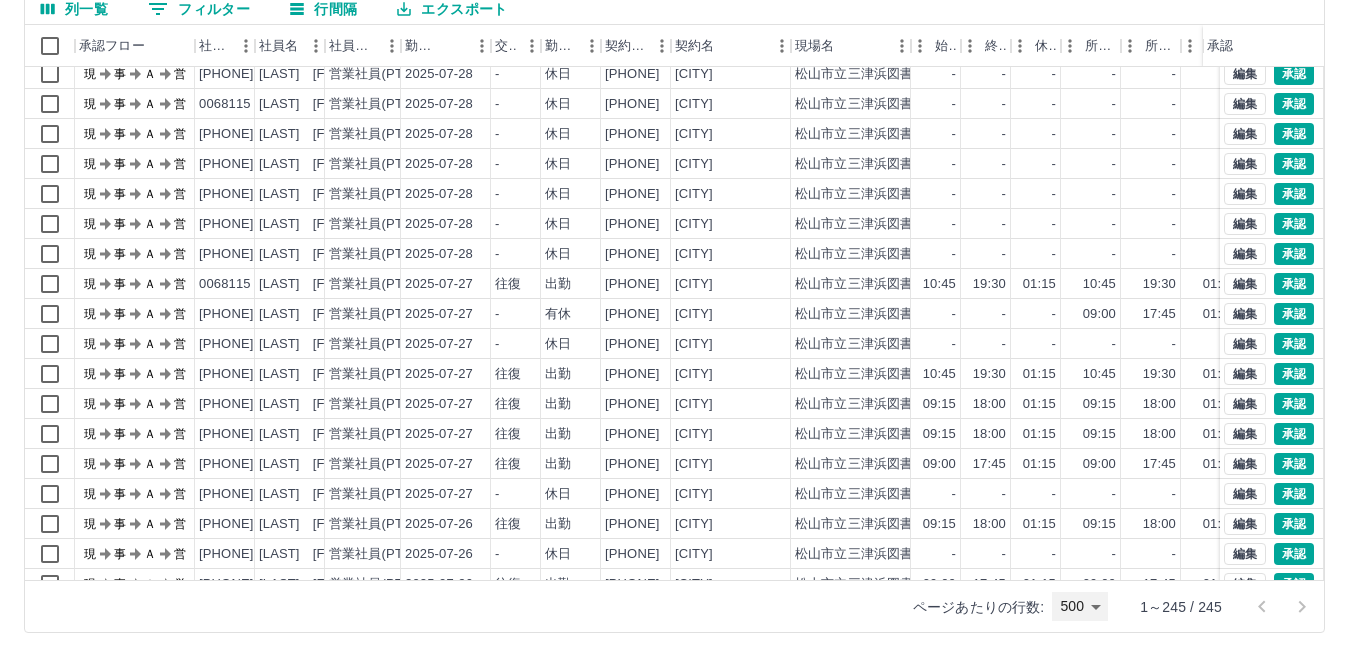 scroll, scrollTop: 600, scrollLeft: 0, axis: vertical 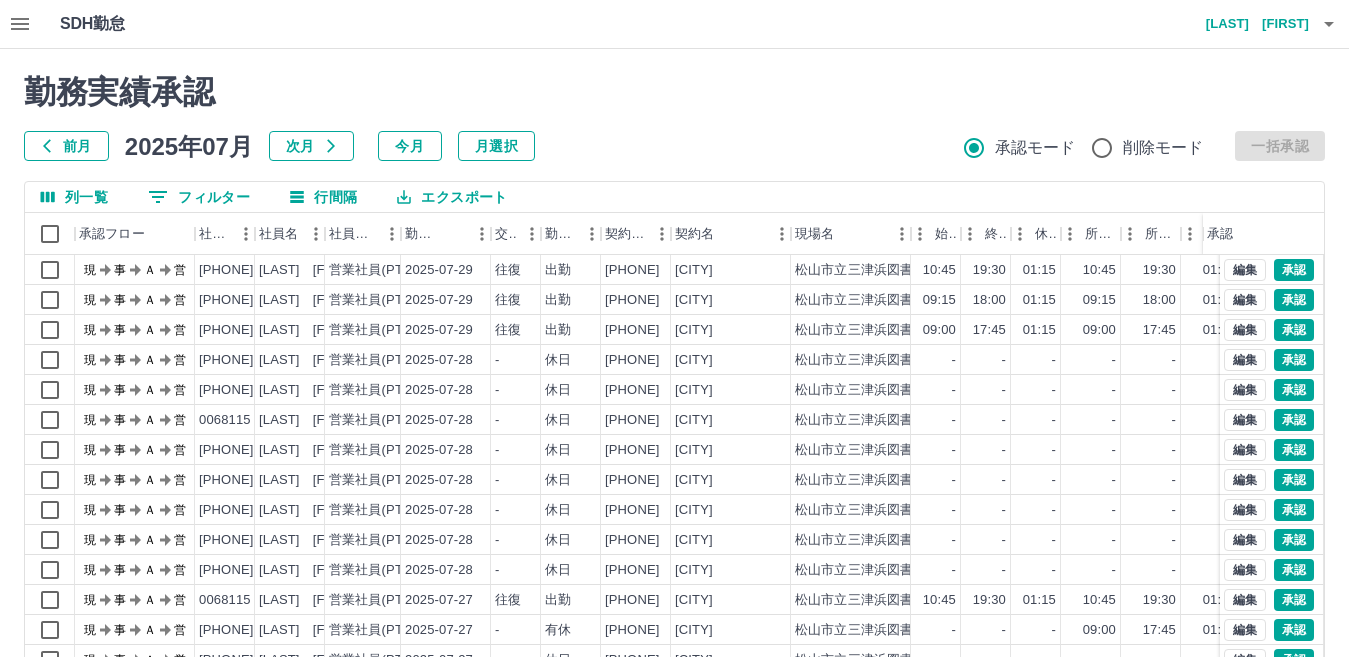click 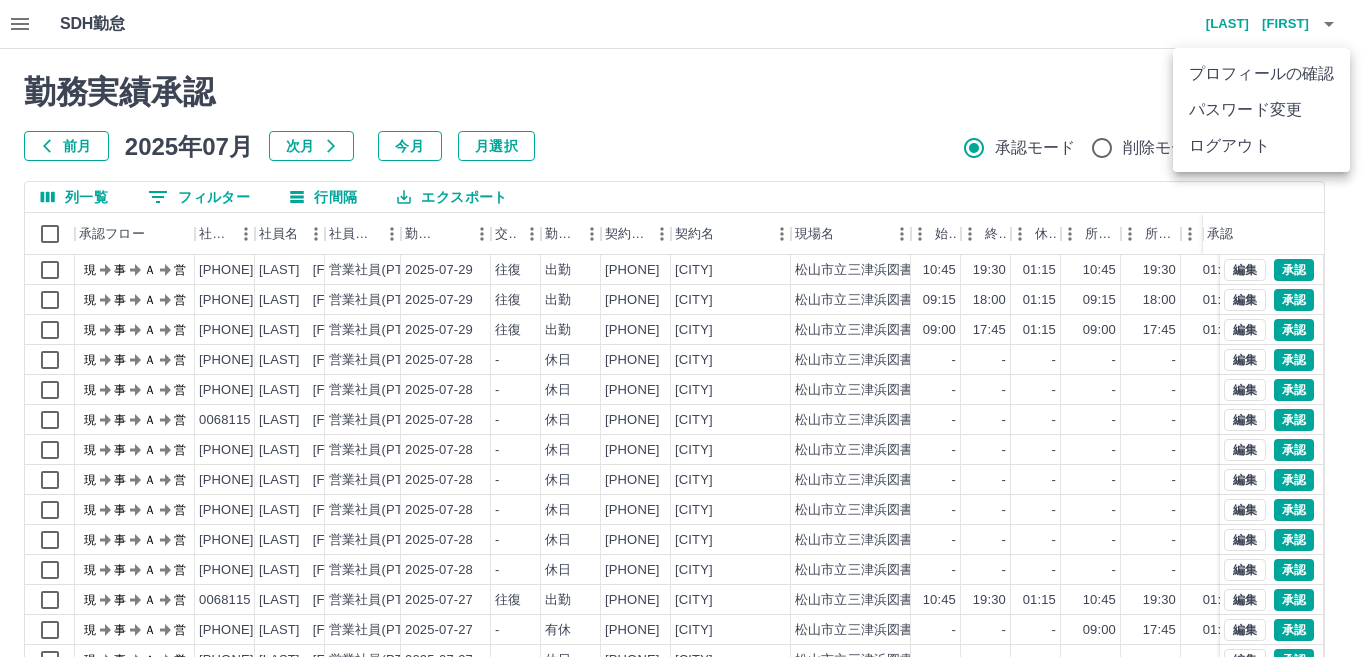click on "ログアウト" at bounding box center [1261, 146] 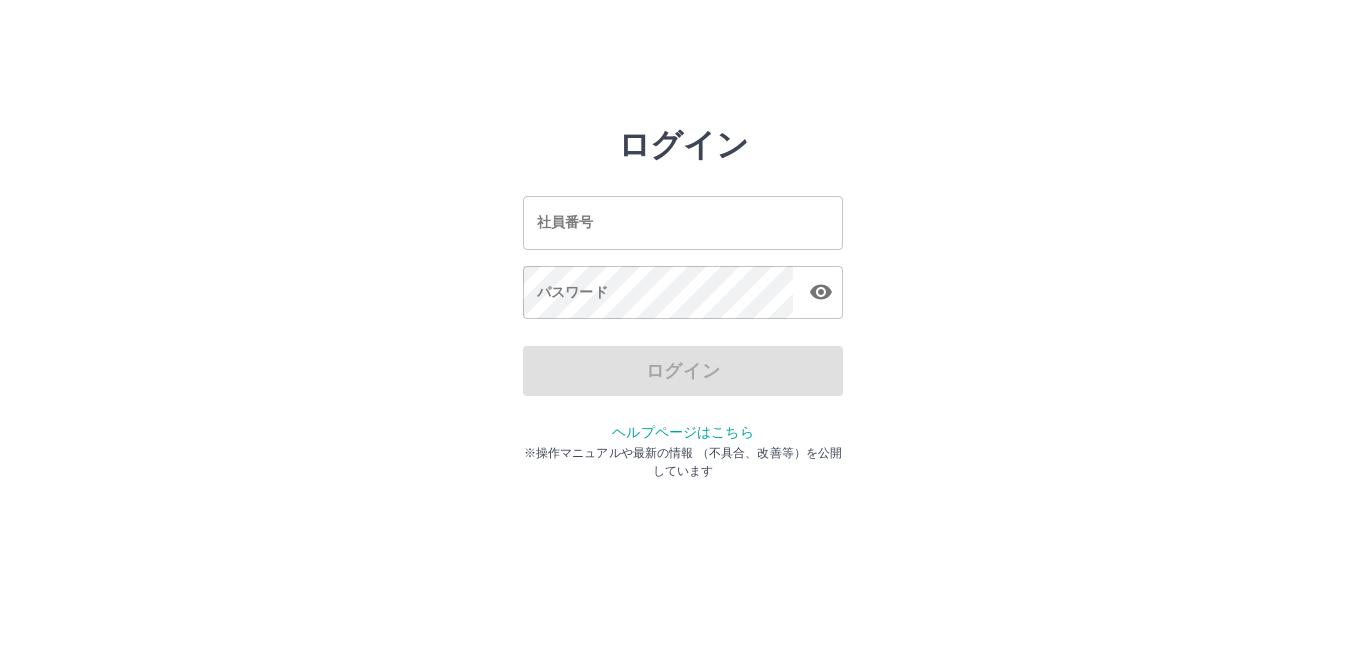 scroll, scrollTop: 0, scrollLeft: 0, axis: both 